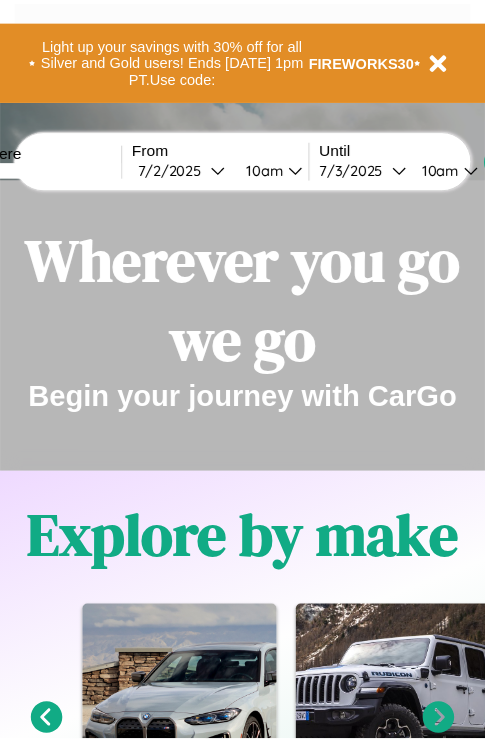 scroll, scrollTop: 0, scrollLeft: 0, axis: both 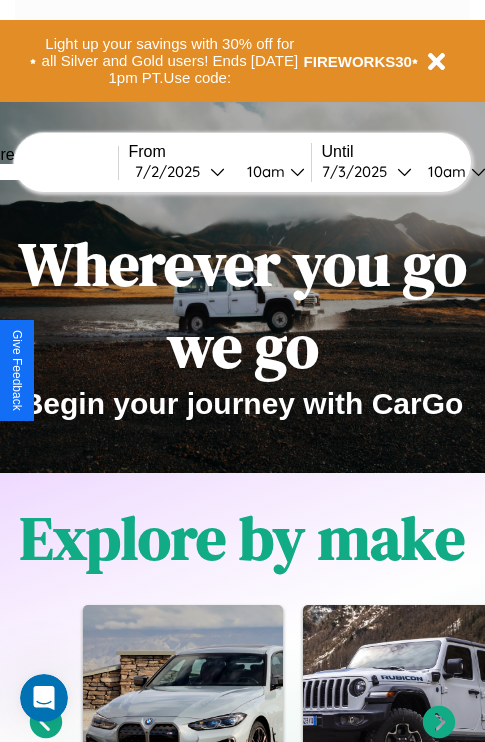 click at bounding box center (43, 172) 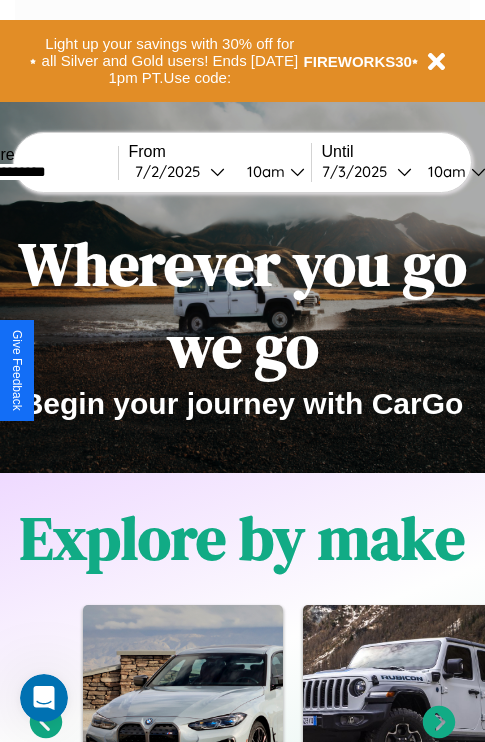type on "**********" 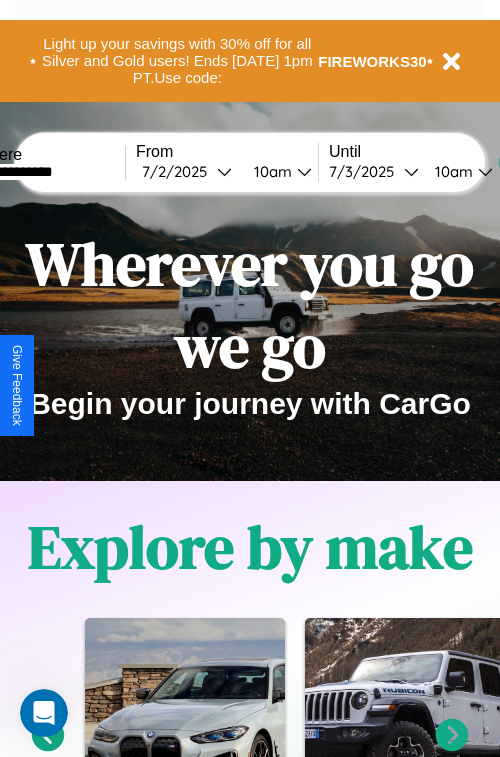 select on "*" 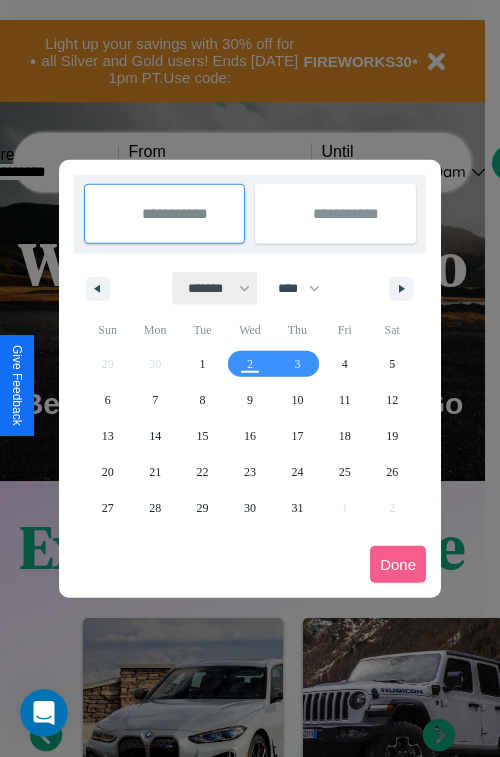 click on "******* ******** ***** ***** *** **** **** ****** ********* ******* ******** ********" at bounding box center (215, 288) 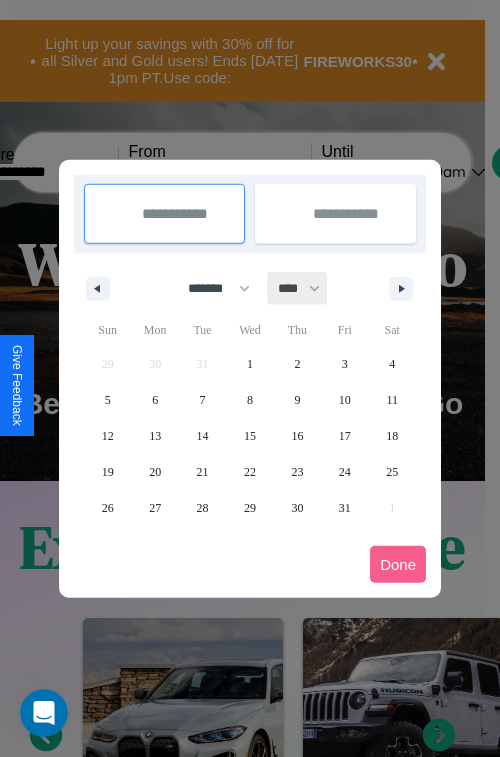 click on "**** **** **** **** **** **** **** **** **** **** **** **** **** **** **** **** **** **** **** **** **** **** **** **** **** **** **** **** **** **** **** **** **** **** **** **** **** **** **** **** **** **** **** **** **** **** **** **** **** **** **** **** **** **** **** **** **** **** **** **** **** **** **** **** **** **** **** **** **** **** **** **** **** **** **** **** **** **** **** **** **** **** **** **** **** **** **** **** **** **** **** **** **** **** **** **** **** **** **** **** **** **** **** **** **** **** **** **** **** **** **** **** **** **** **** **** **** **** **** **** ****" at bounding box center (298, 288) 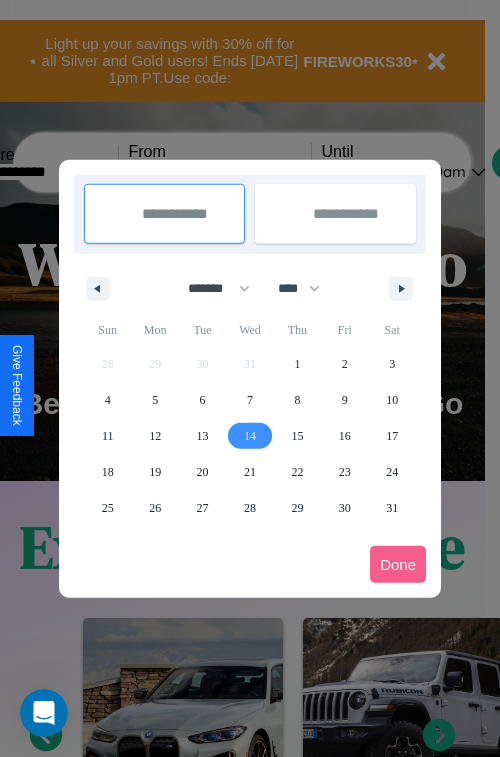click on "14" at bounding box center (250, 436) 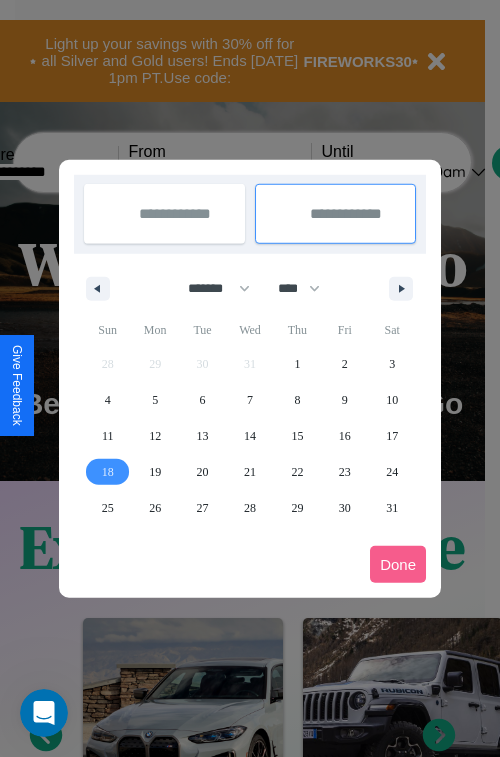 click on "18" at bounding box center [108, 472] 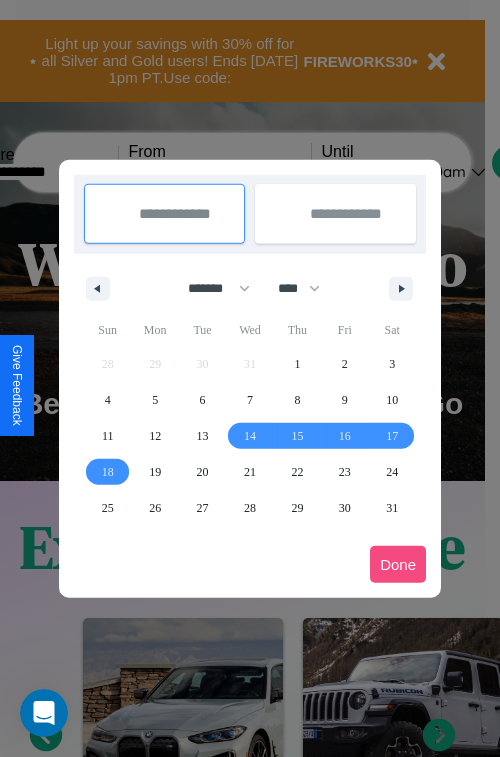 click on "Done" at bounding box center [398, 564] 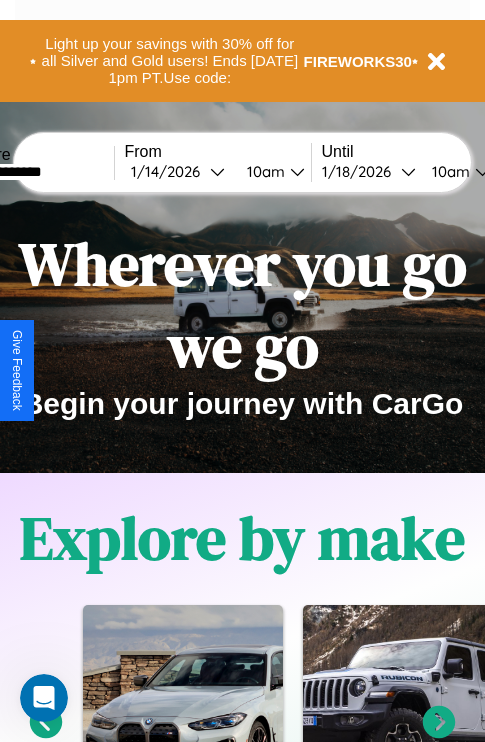 scroll, scrollTop: 0, scrollLeft: 71, axis: horizontal 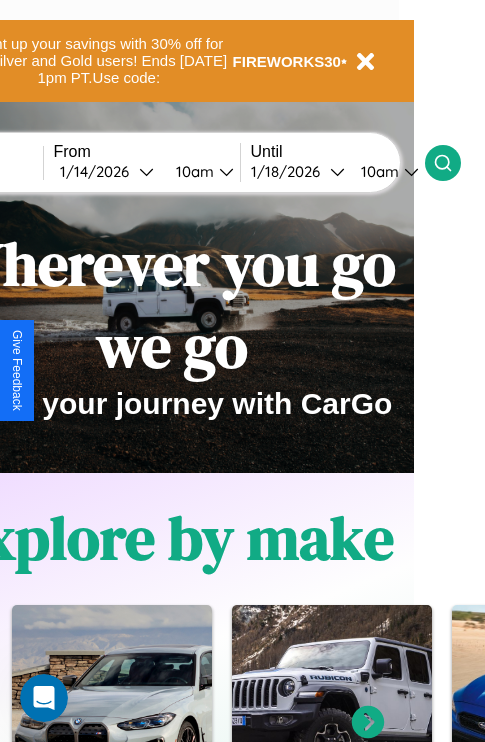 click 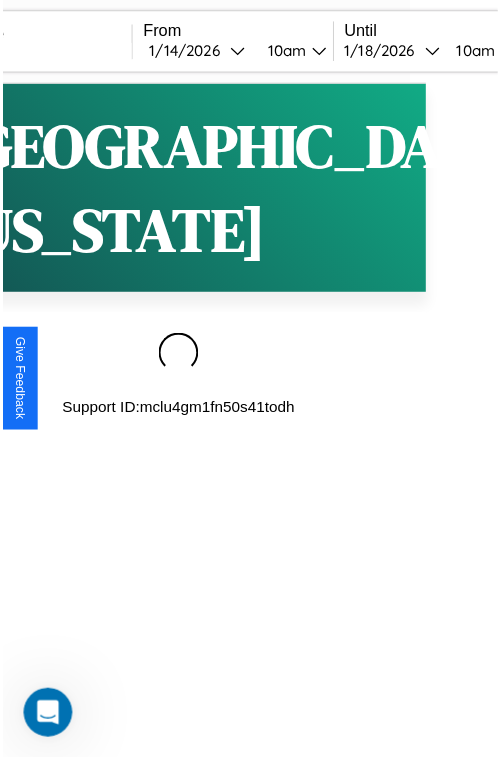 scroll, scrollTop: 0, scrollLeft: 0, axis: both 